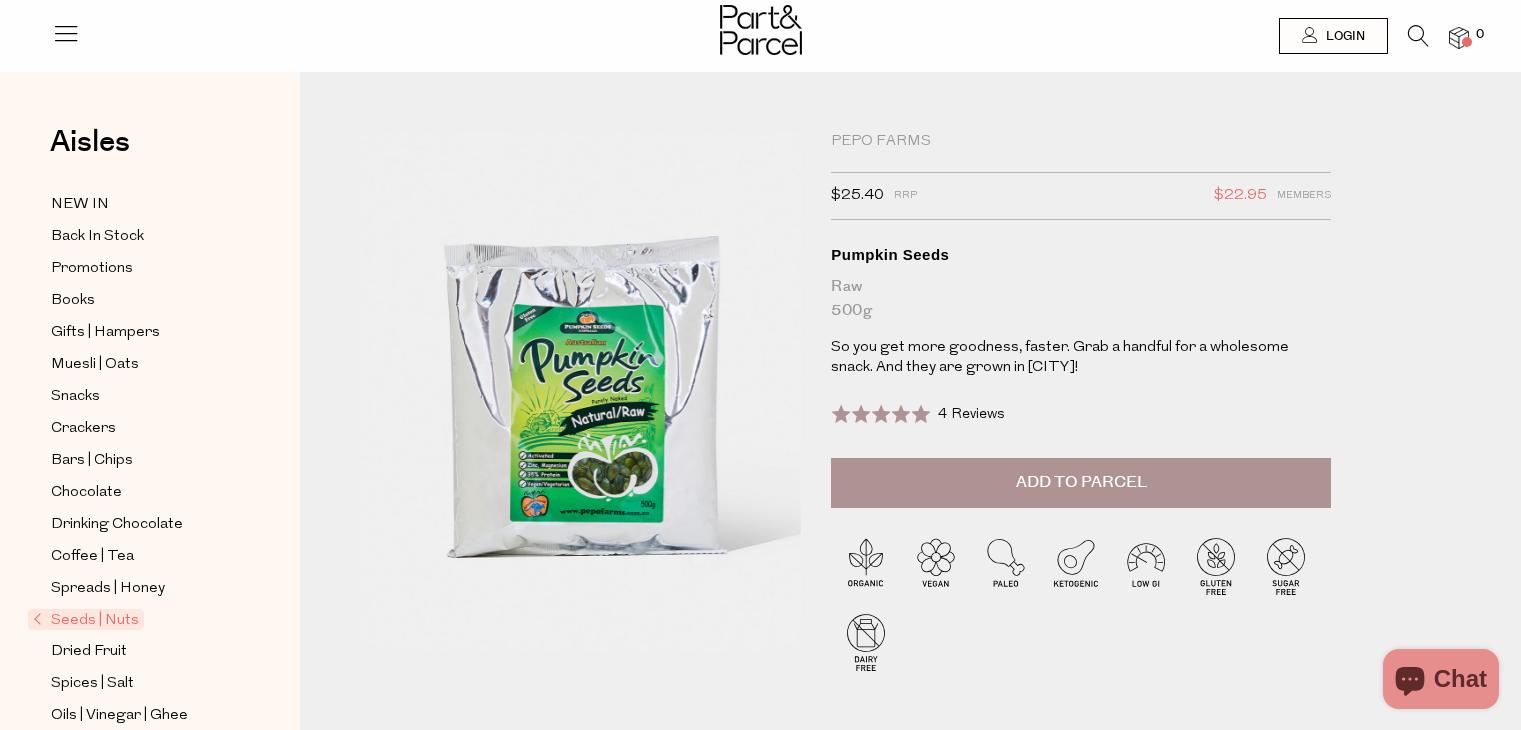 scroll, scrollTop: 0, scrollLeft: 0, axis: both 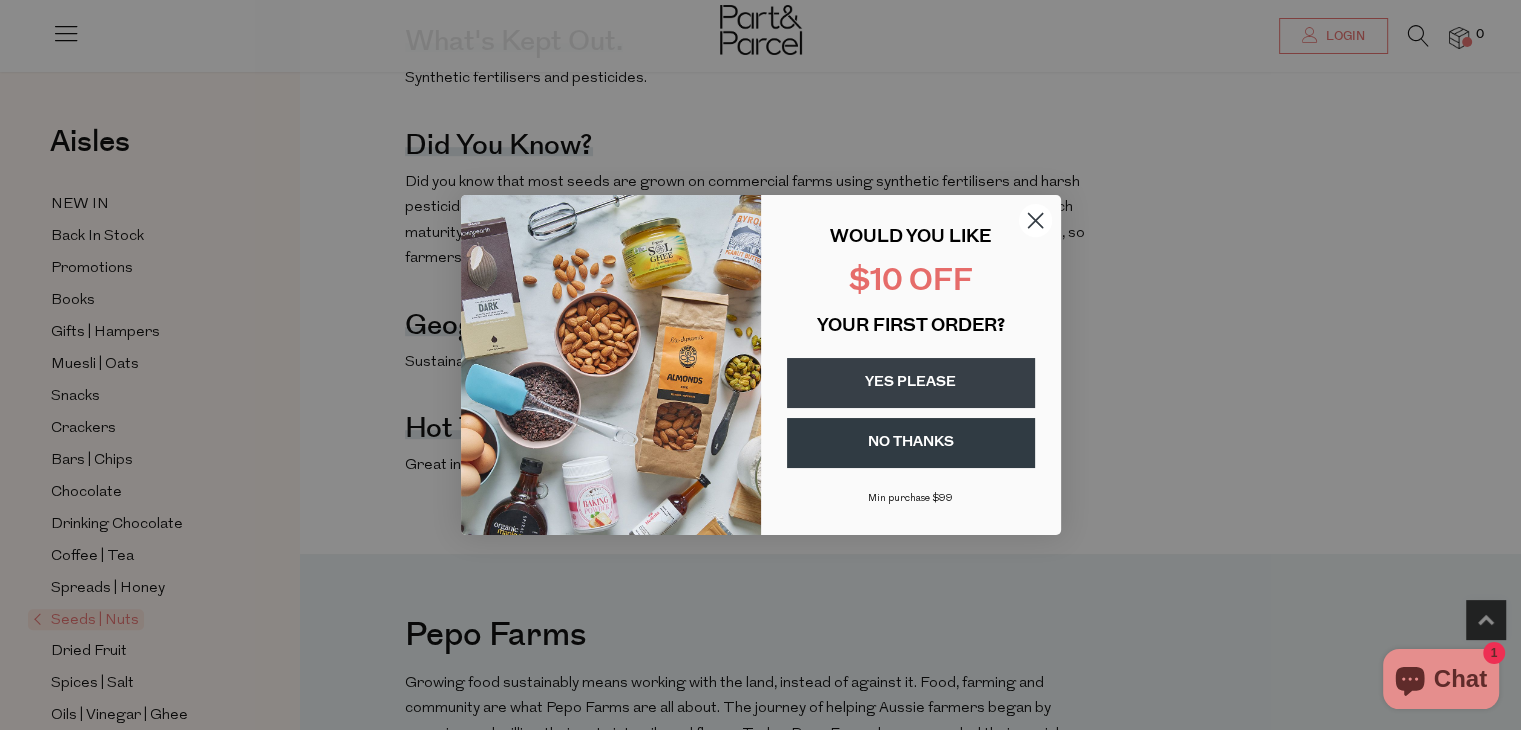 click 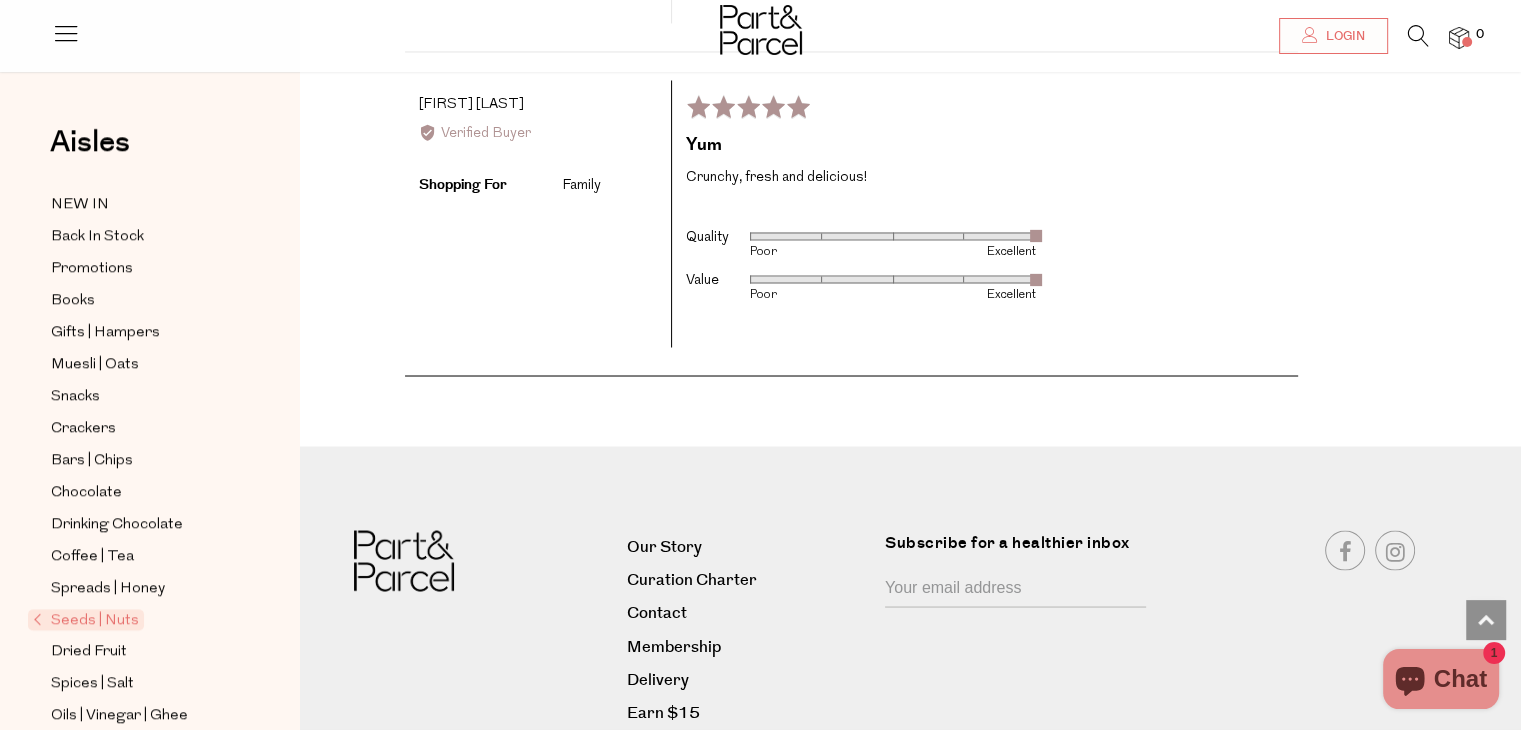 scroll, scrollTop: 3604, scrollLeft: 0, axis: vertical 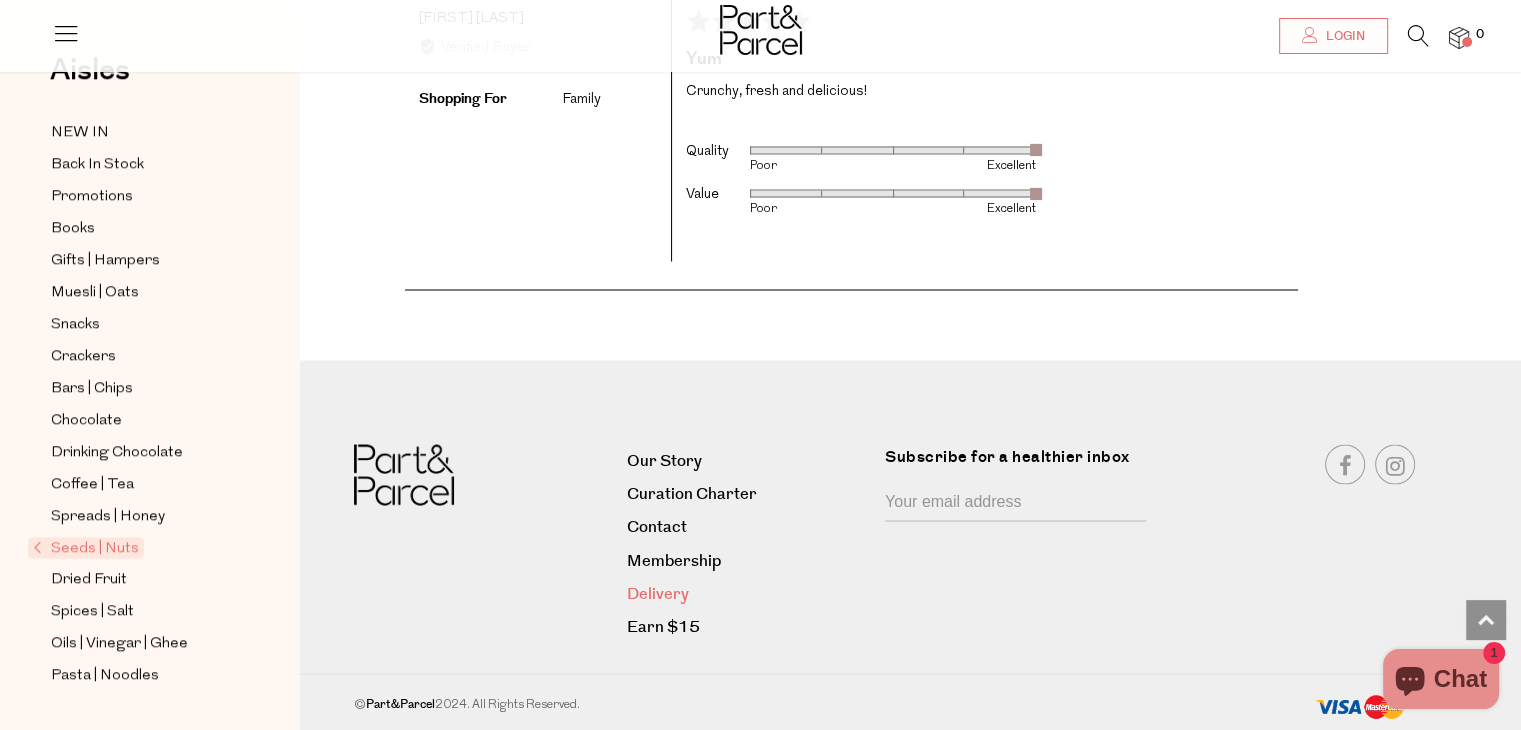 click on "Delivery" at bounding box center [748, 593] 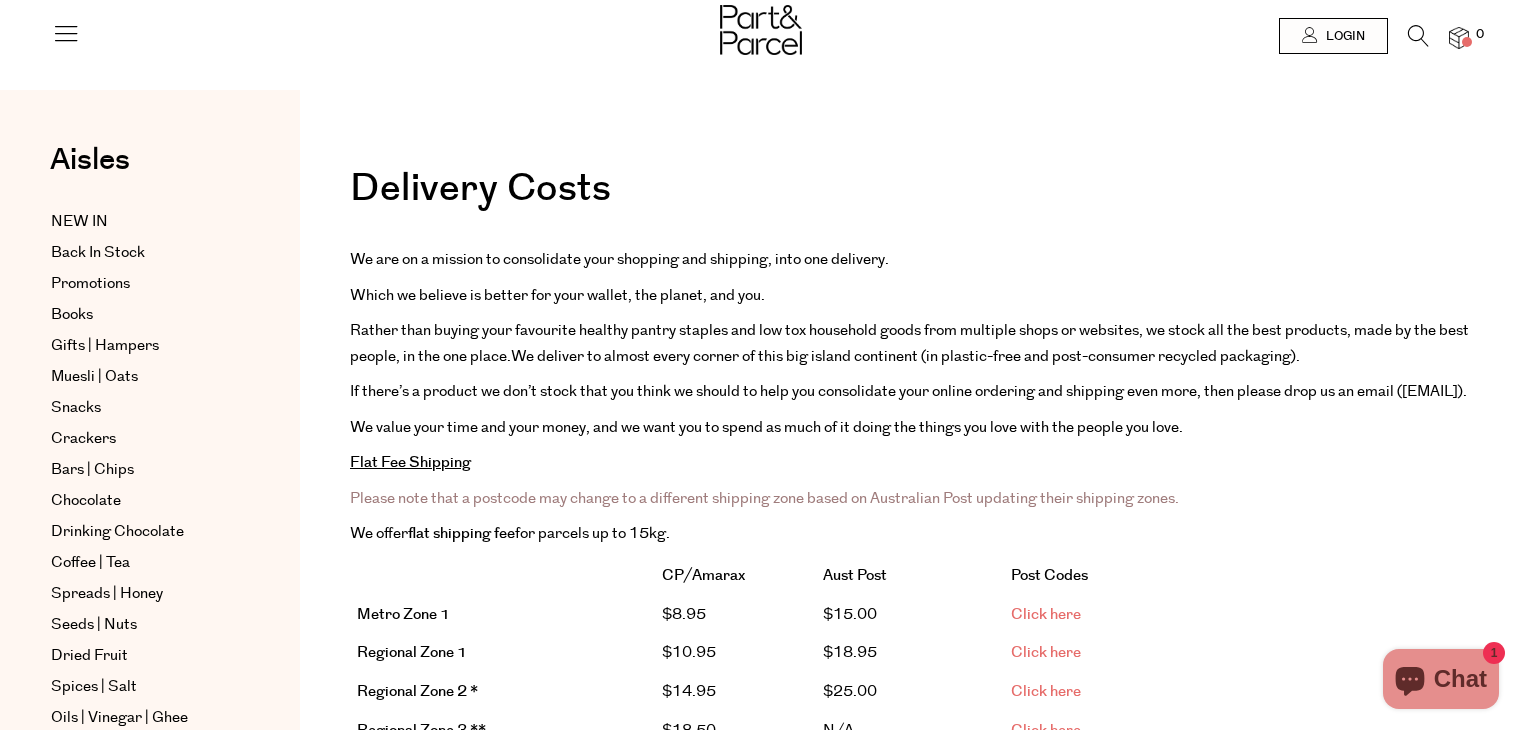 scroll, scrollTop: 0, scrollLeft: 0, axis: both 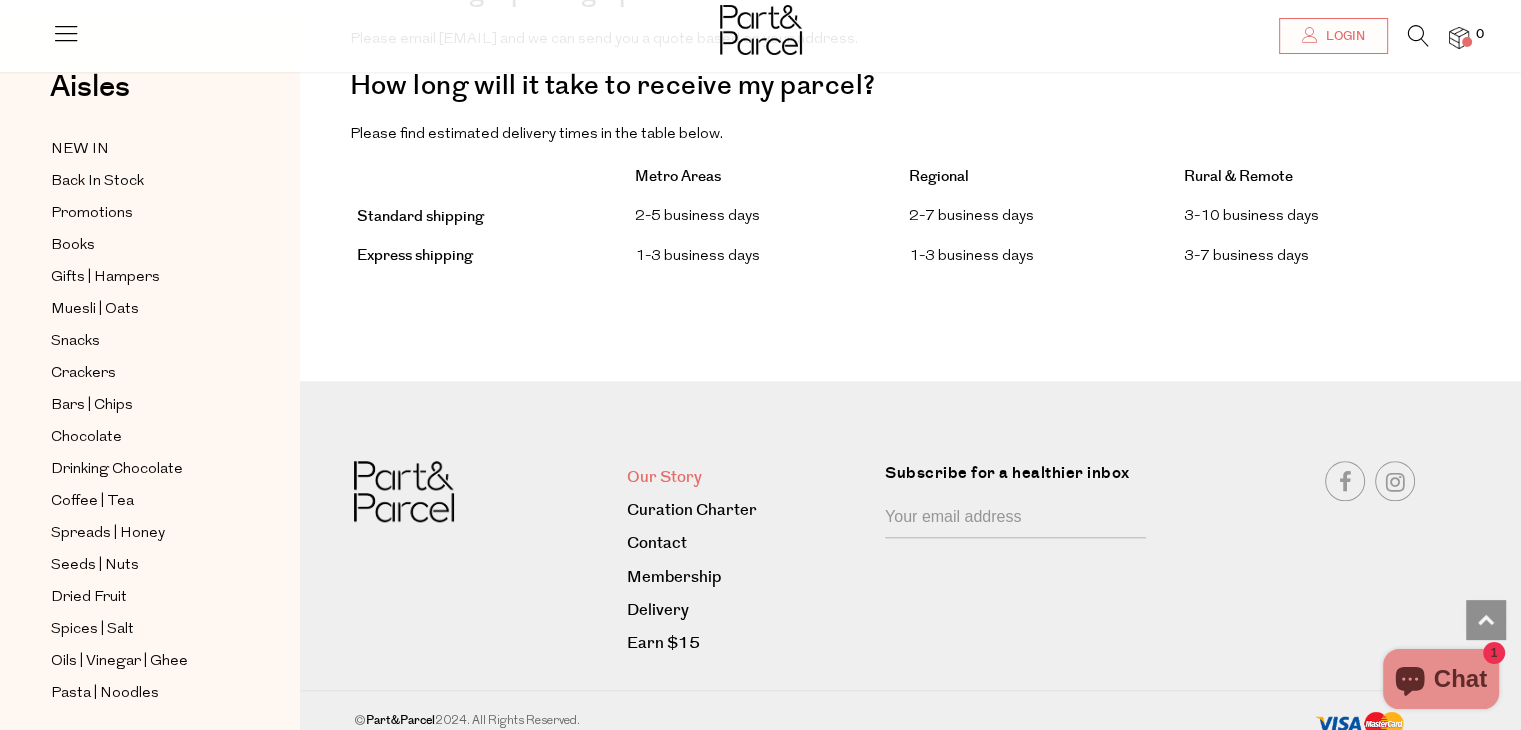 click on "Our Story" at bounding box center [748, 477] 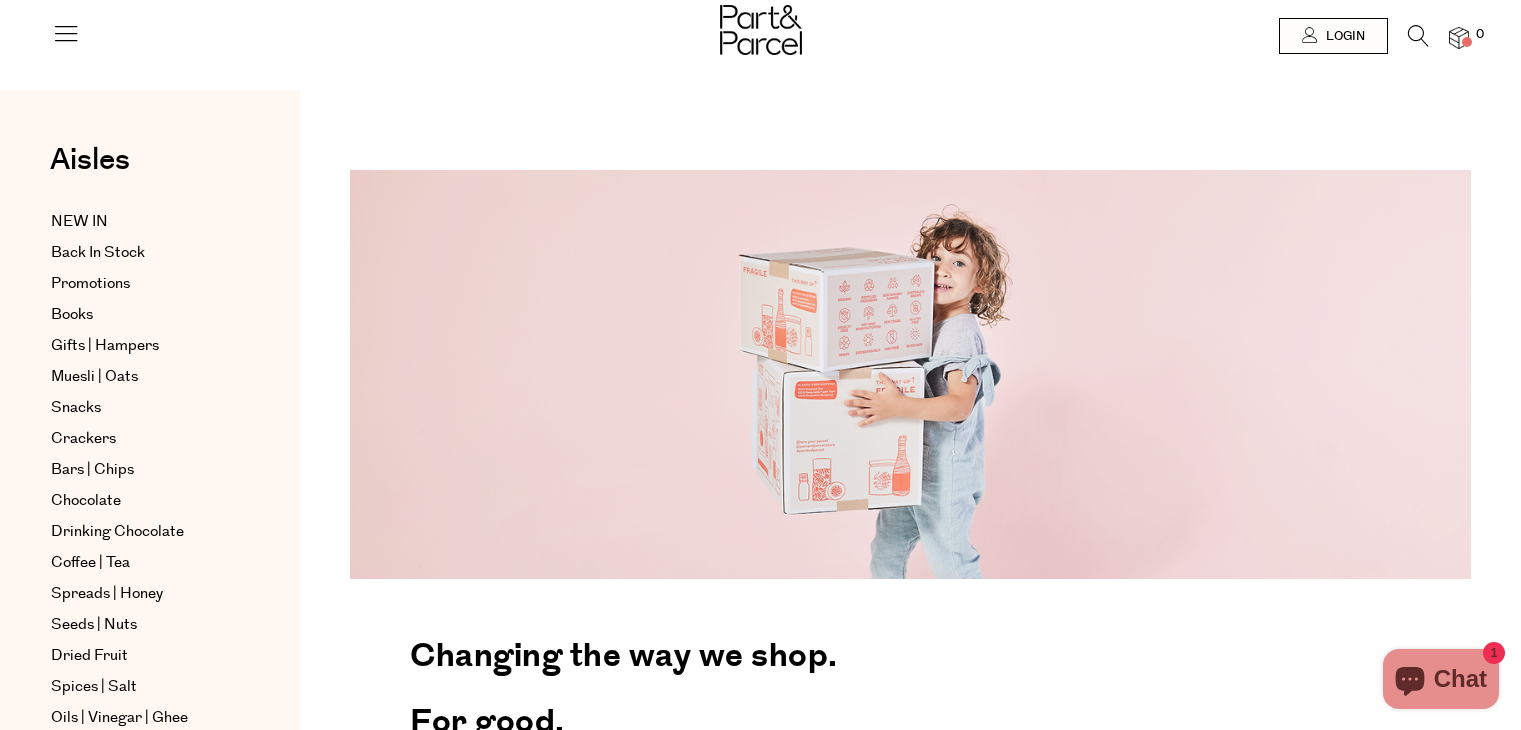 scroll, scrollTop: 0, scrollLeft: 0, axis: both 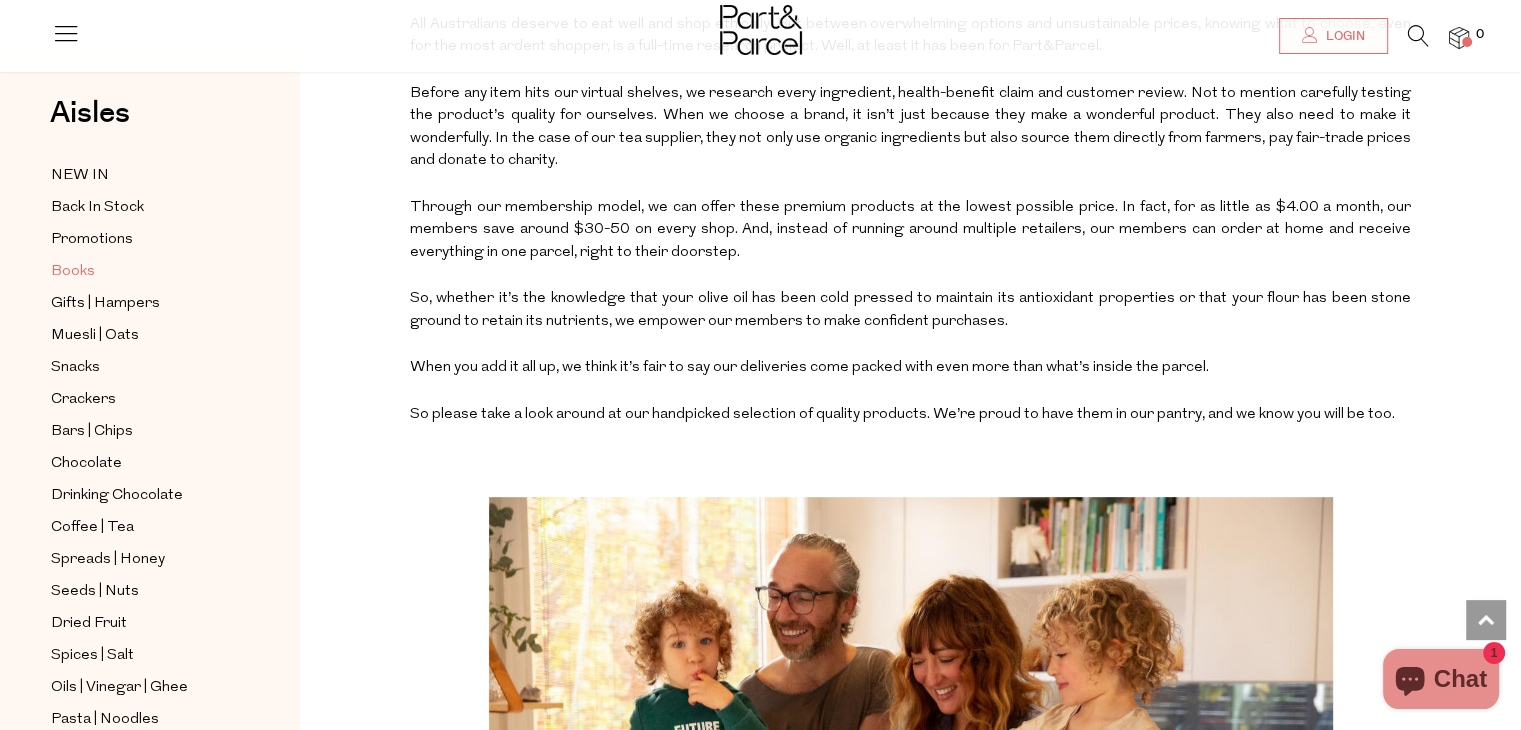 click on "Books" at bounding box center [73, 272] 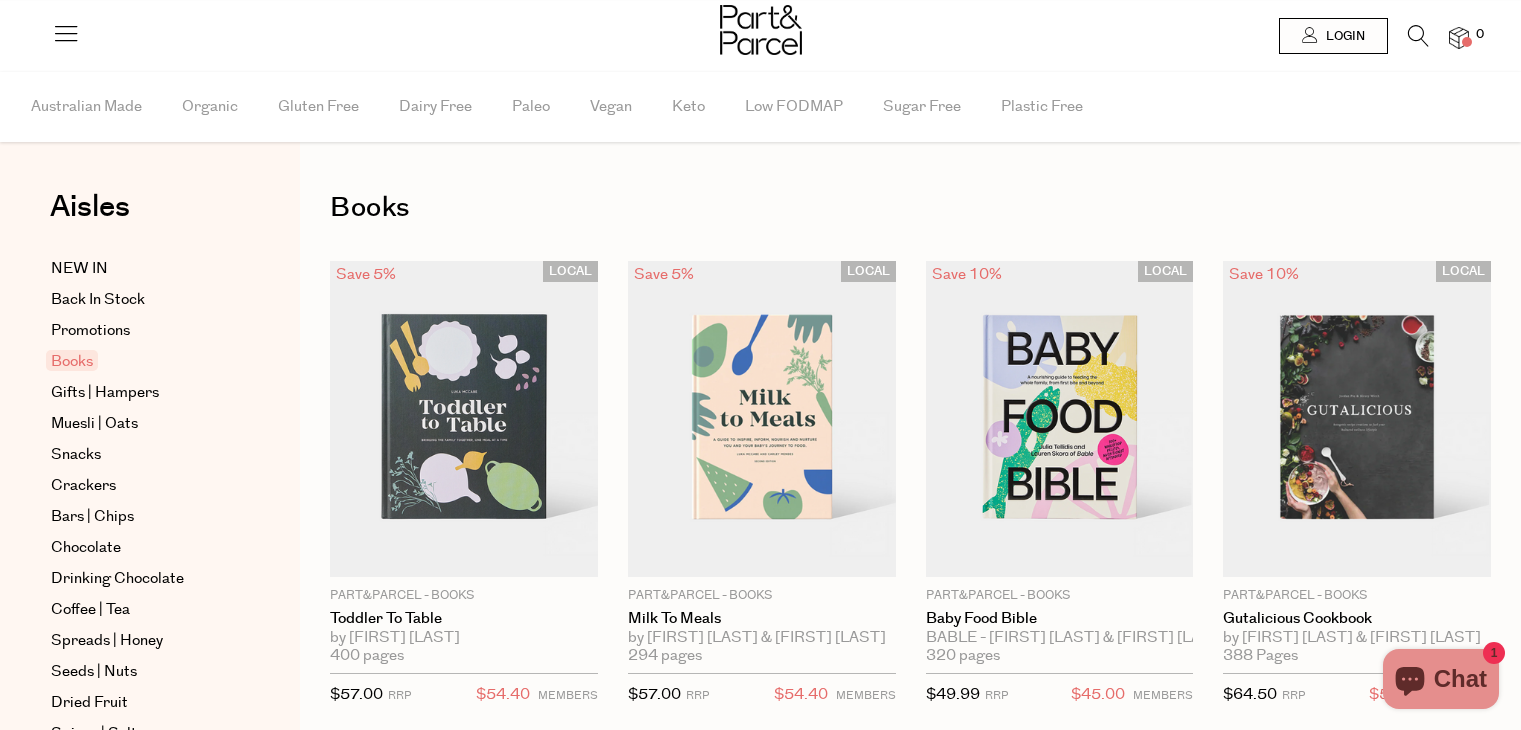 scroll, scrollTop: 0, scrollLeft: 0, axis: both 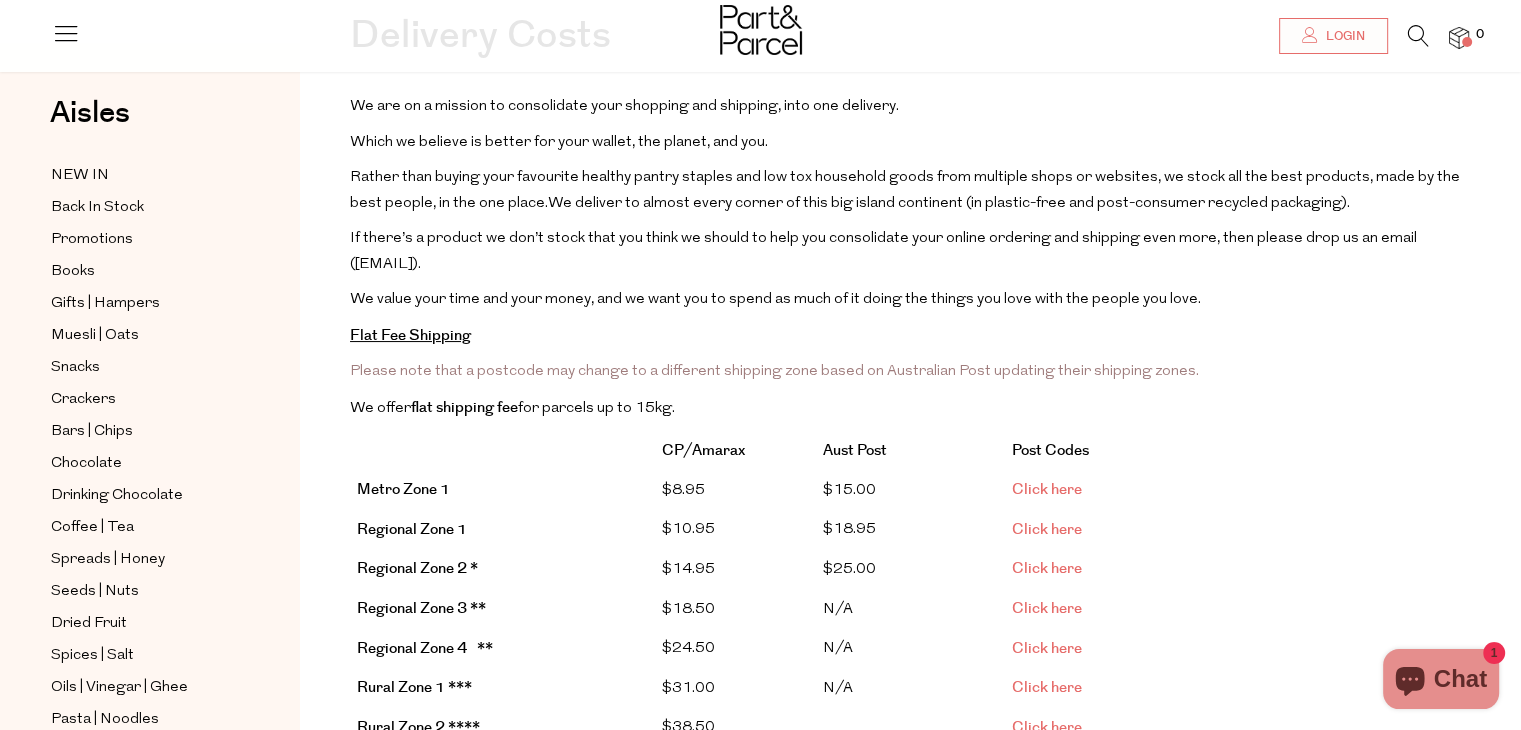 click on "Click here" at bounding box center (1046, 529) 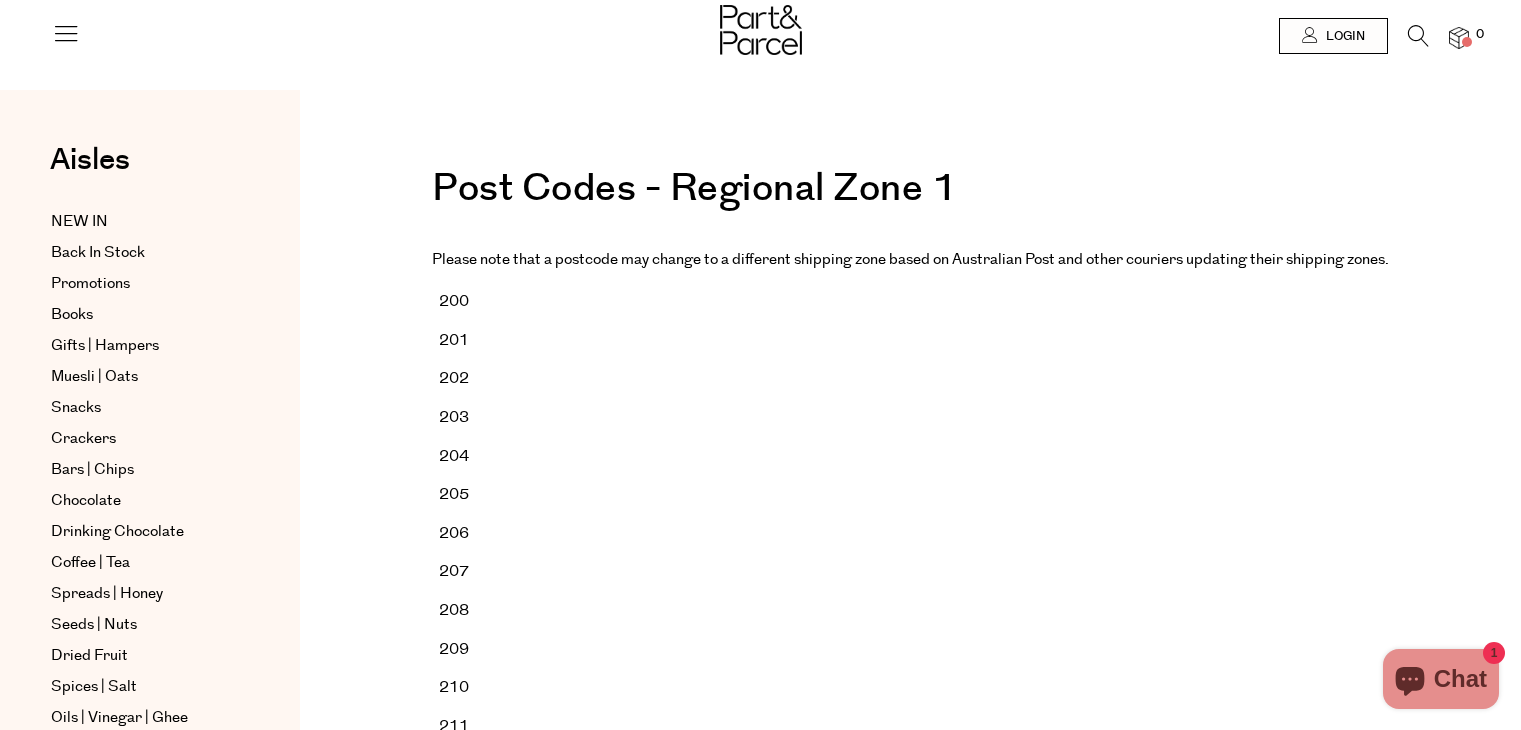 scroll, scrollTop: 0, scrollLeft: 0, axis: both 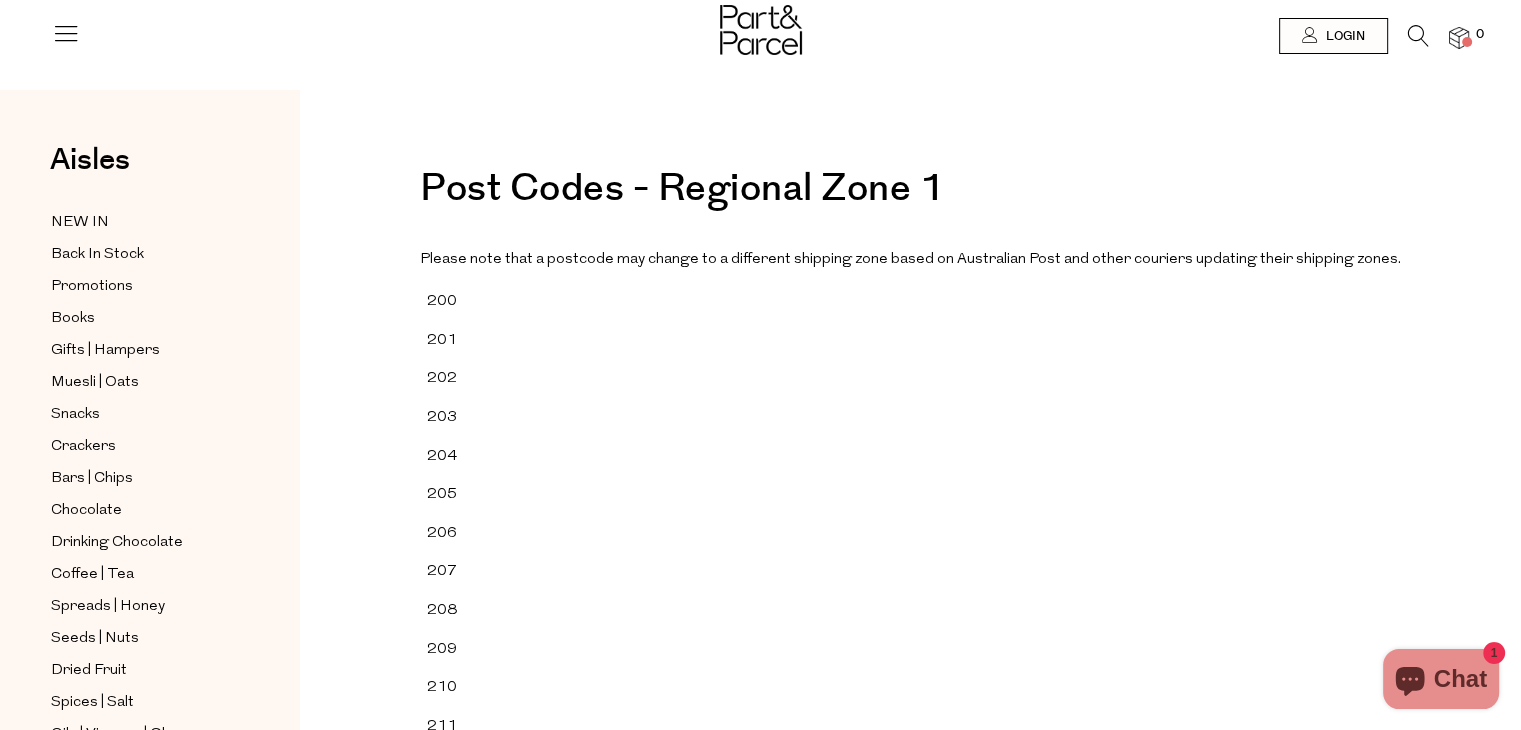 click on "203" at bounding box center (465, 417) 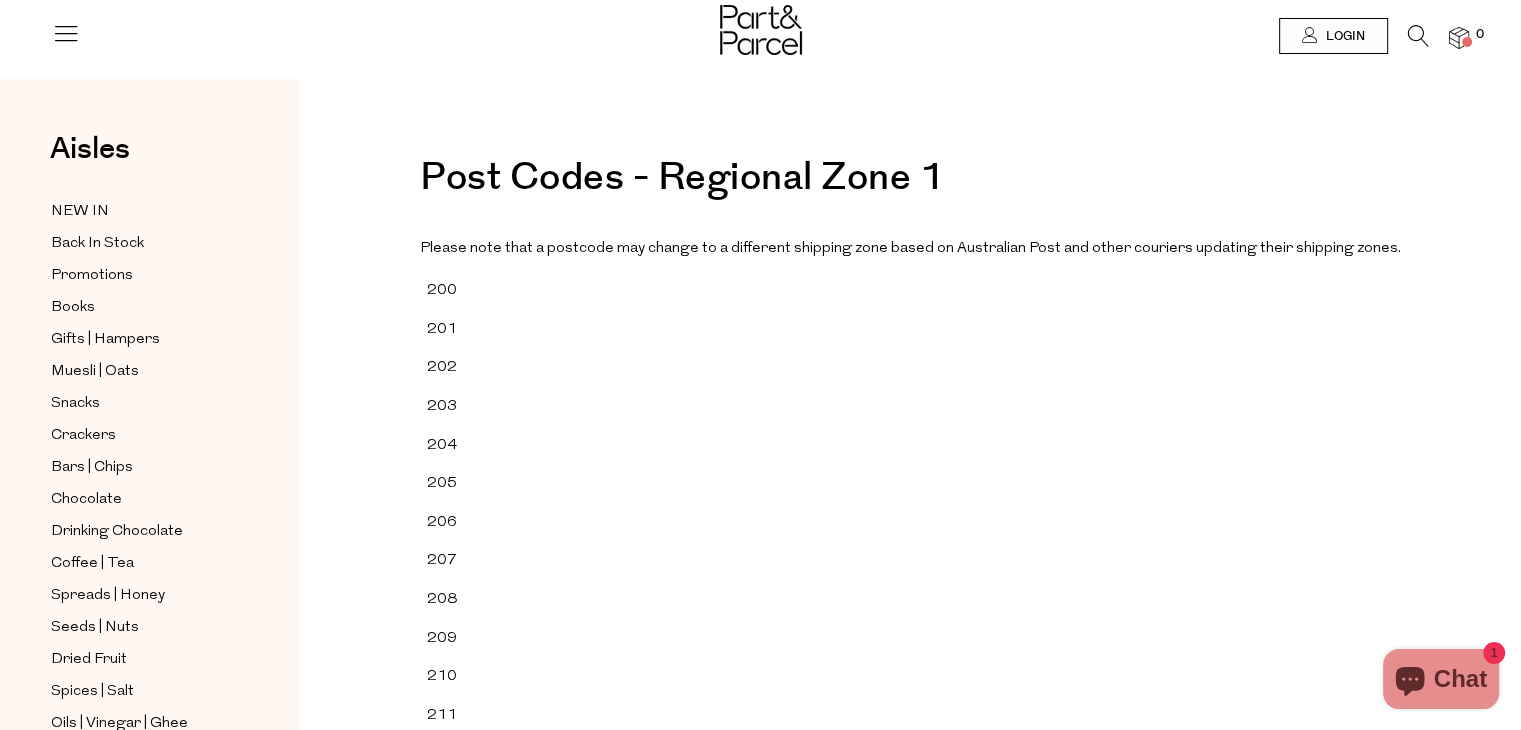 scroll, scrollTop: 0, scrollLeft: 0, axis: both 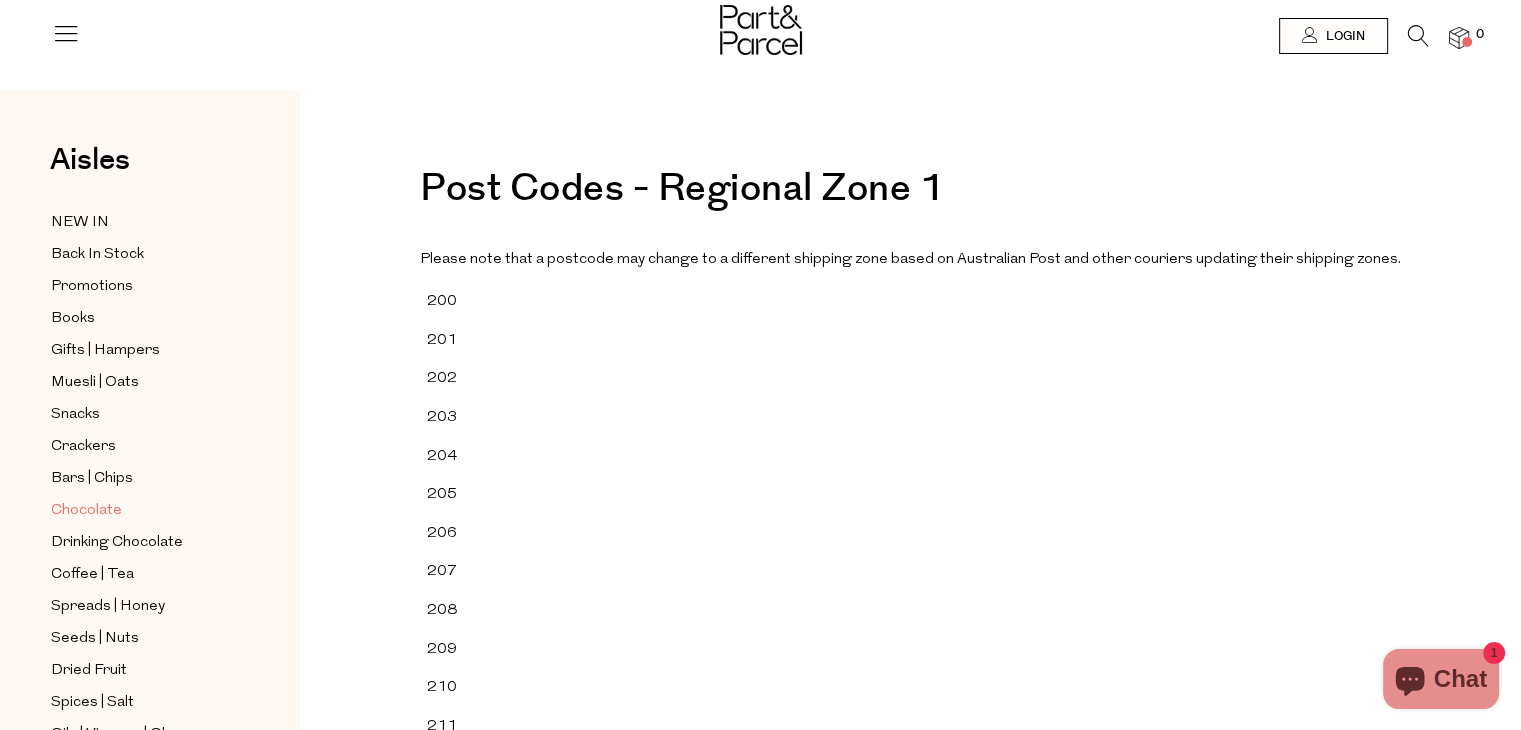click on "Chocolate" at bounding box center [86, 511] 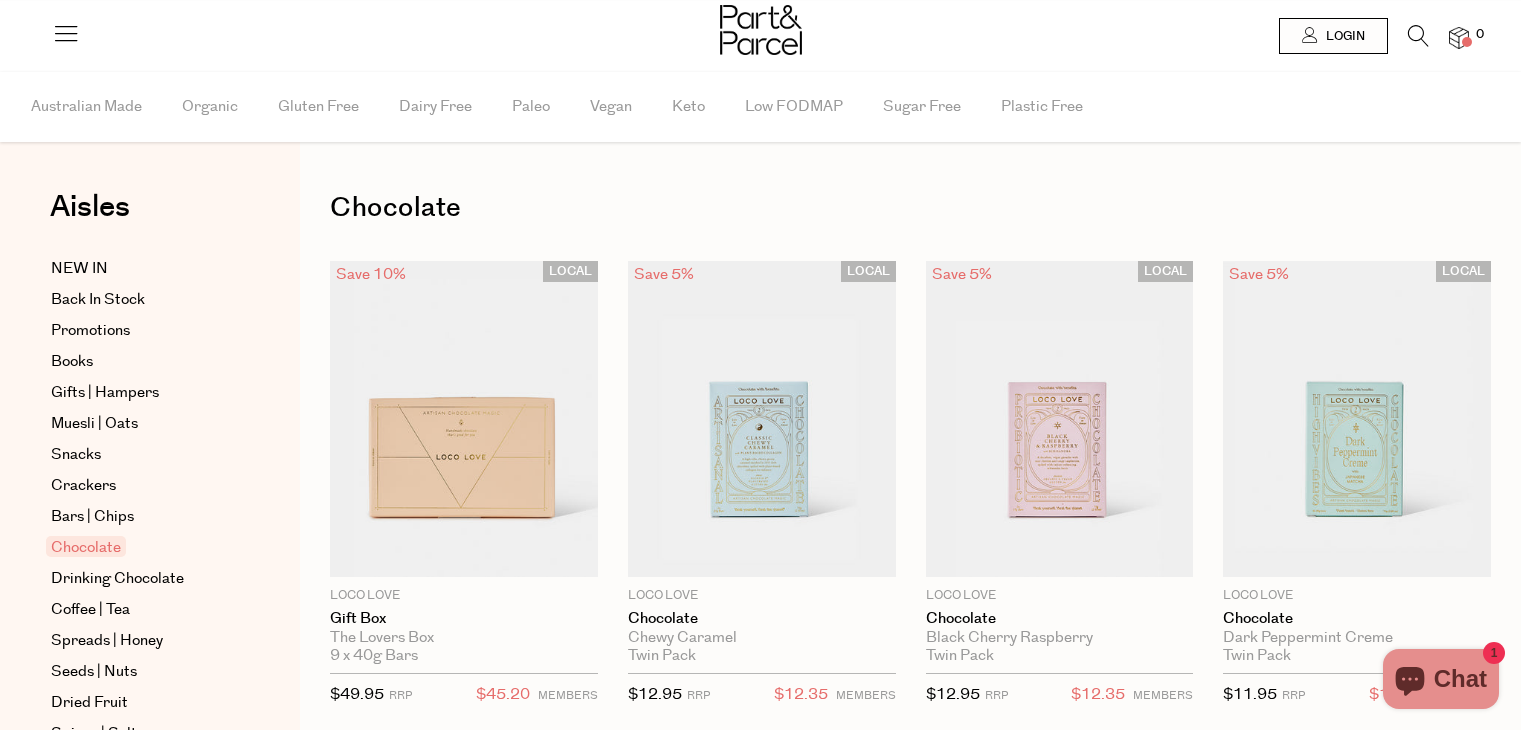 scroll, scrollTop: 0, scrollLeft: 0, axis: both 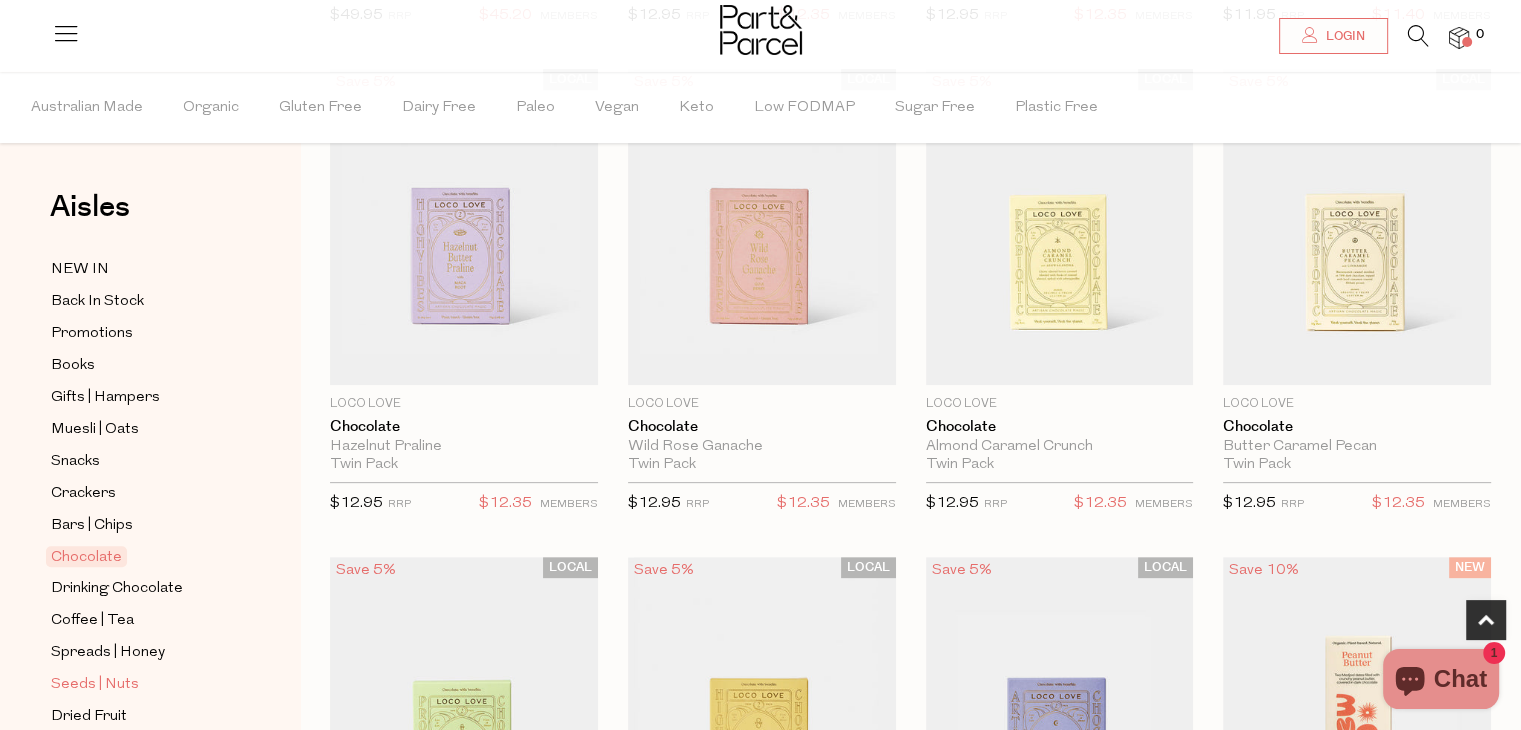 click on "Seeds | Nuts" at bounding box center (95, 685) 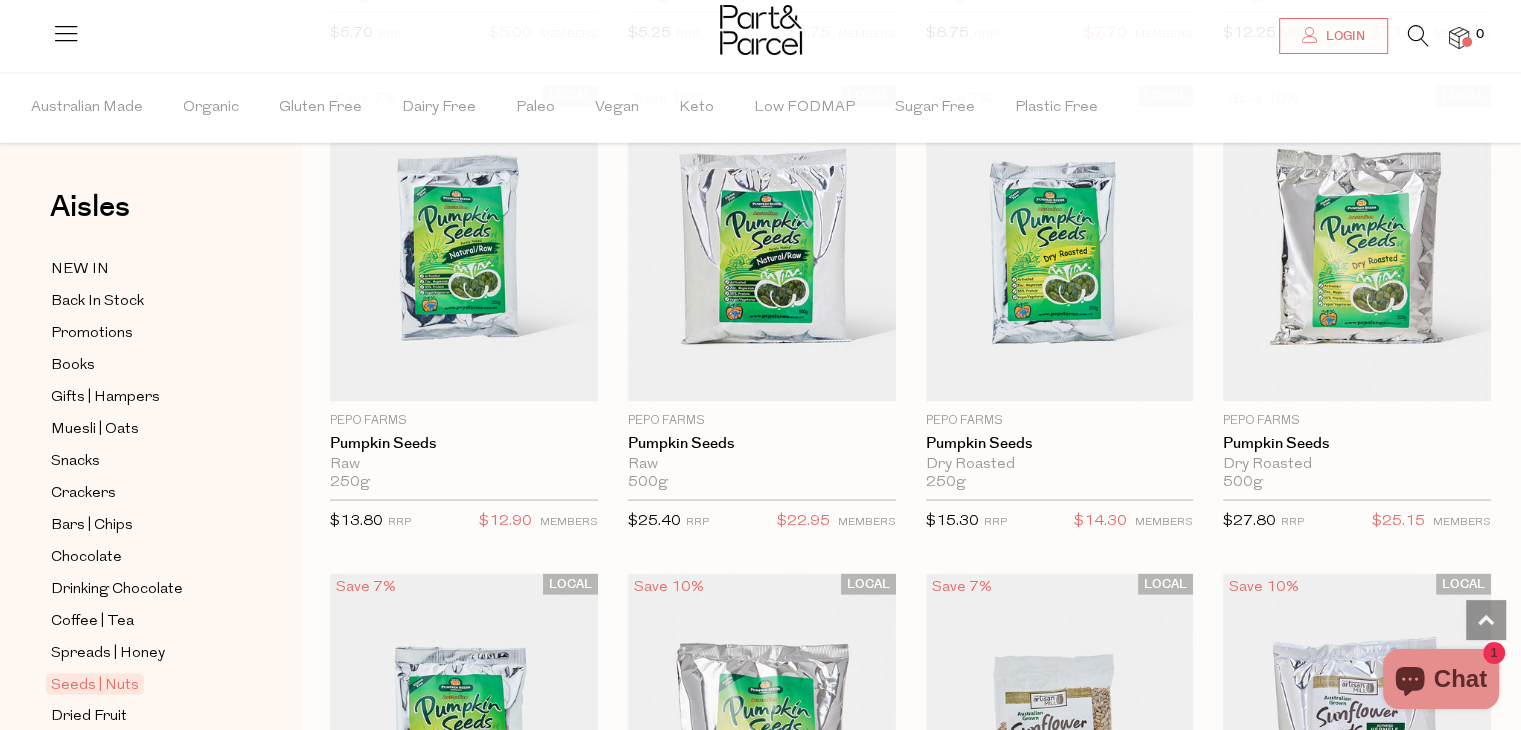 scroll, scrollTop: 4080, scrollLeft: 0, axis: vertical 